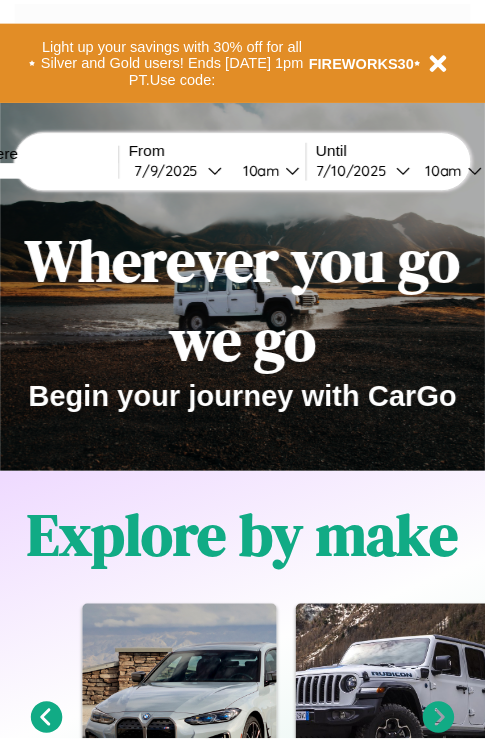 scroll, scrollTop: 0, scrollLeft: 0, axis: both 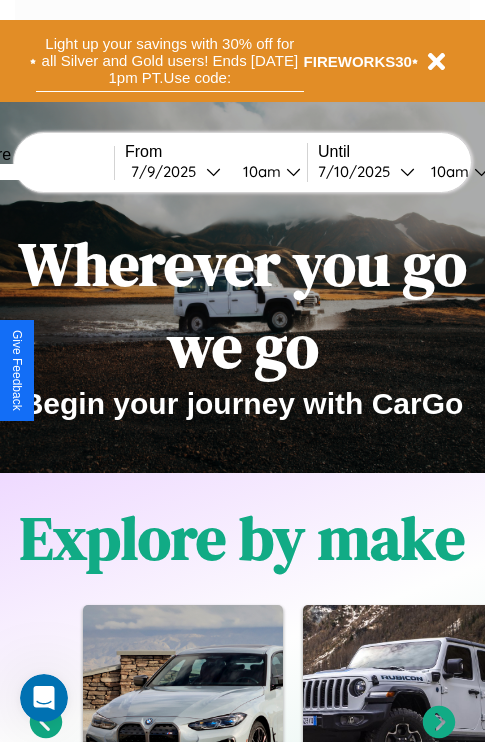 click on "Light up your savings with 30% off for all Silver and Gold users! Ends [DATE] 1pm PT.  Use code:" at bounding box center (170, 61) 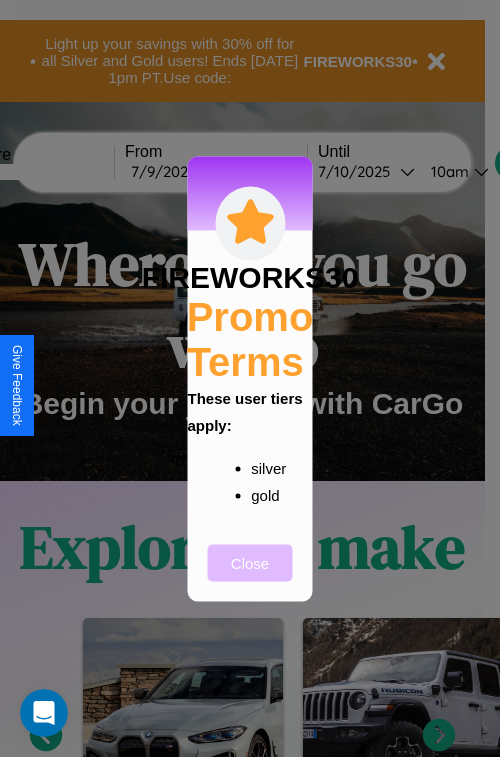 click on "Close" at bounding box center (250, 562) 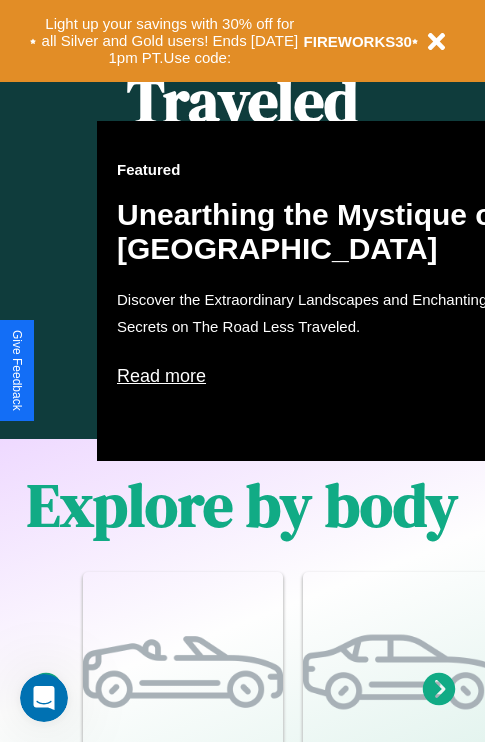 scroll, scrollTop: 1285, scrollLeft: 0, axis: vertical 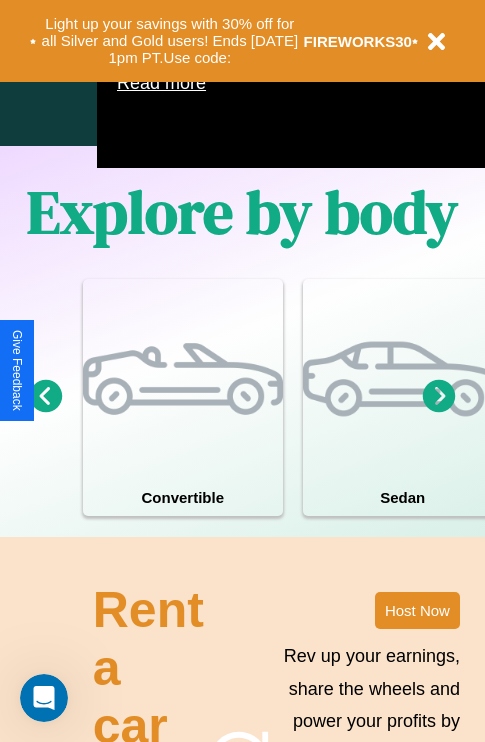 click 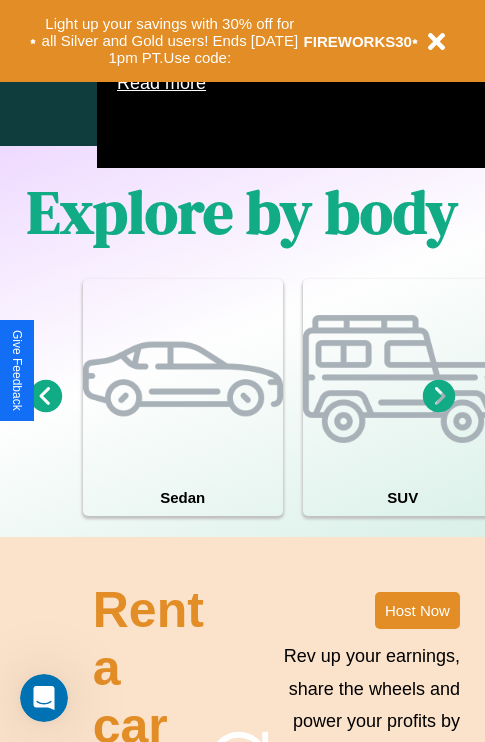 click 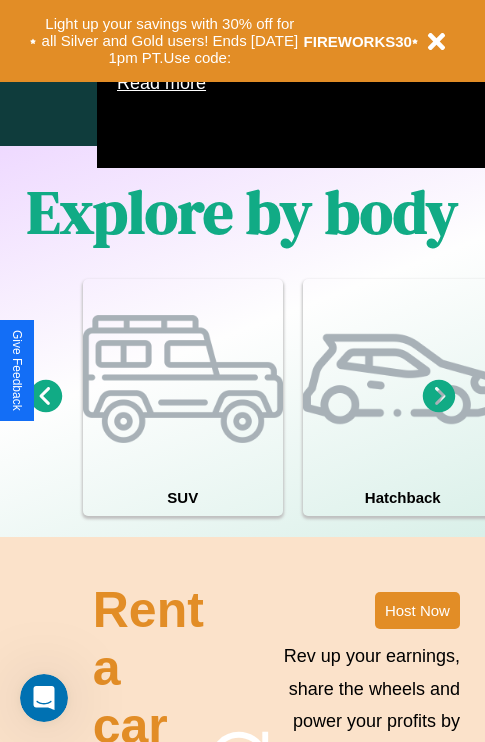 click 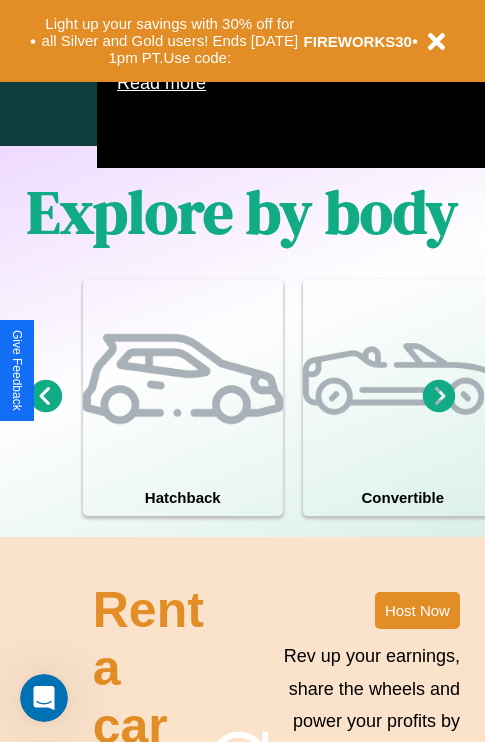 click 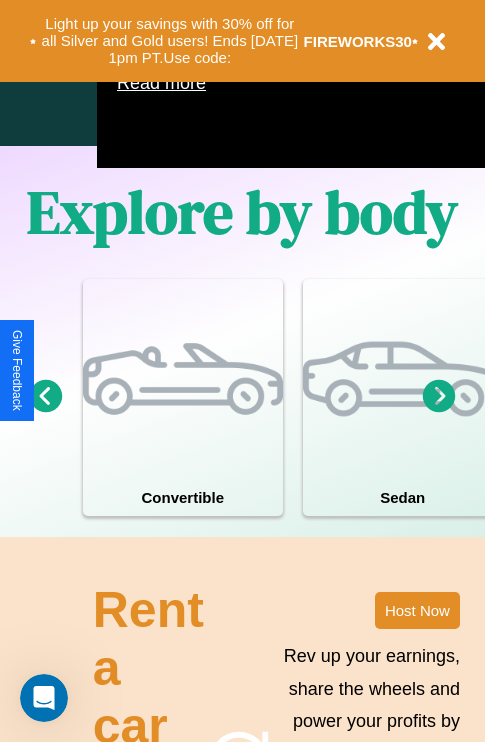 click 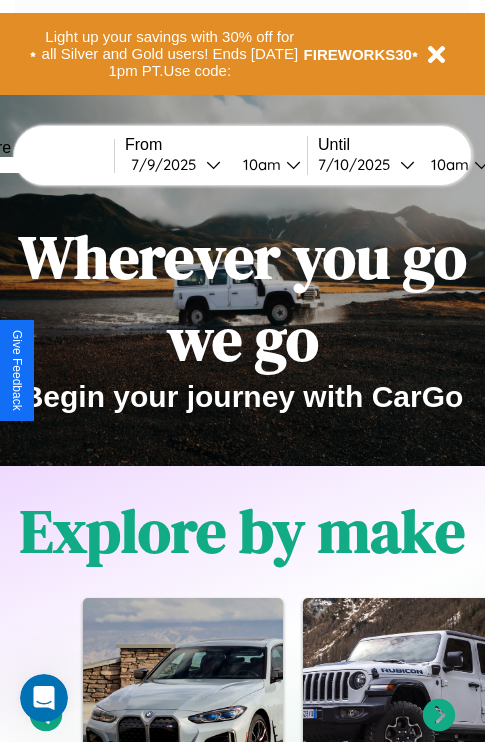 scroll, scrollTop: 0, scrollLeft: 0, axis: both 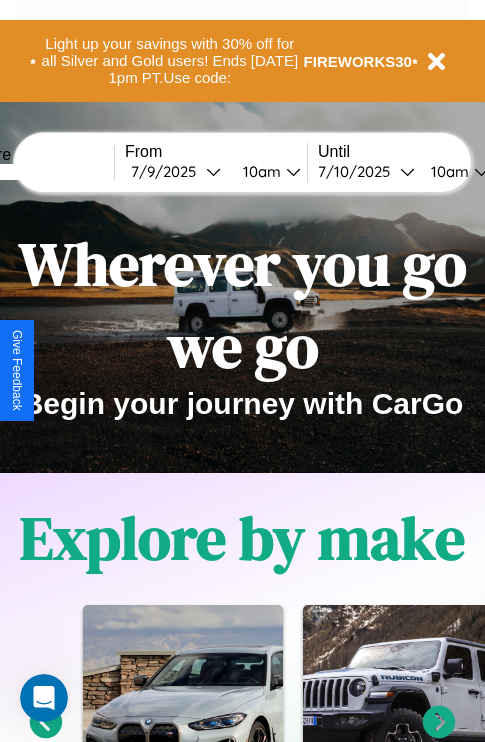 click at bounding box center [39, 172] 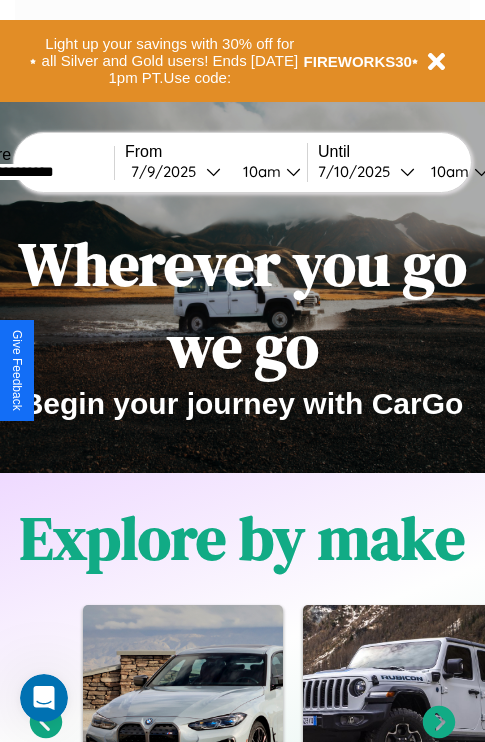 type on "**********" 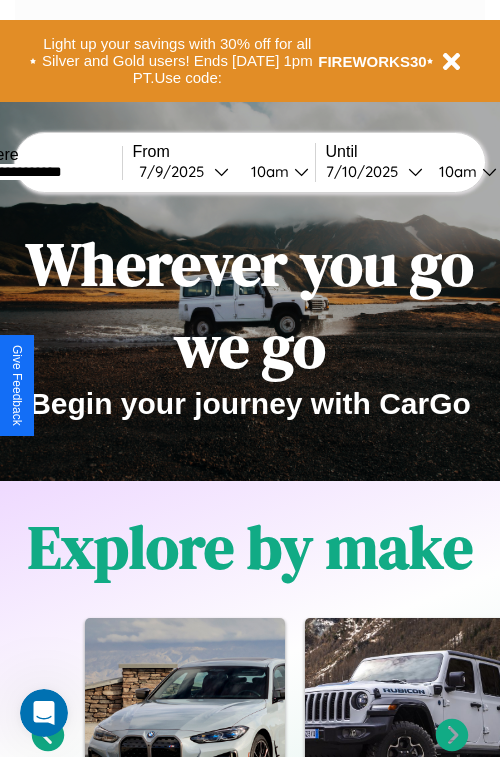 select on "*" 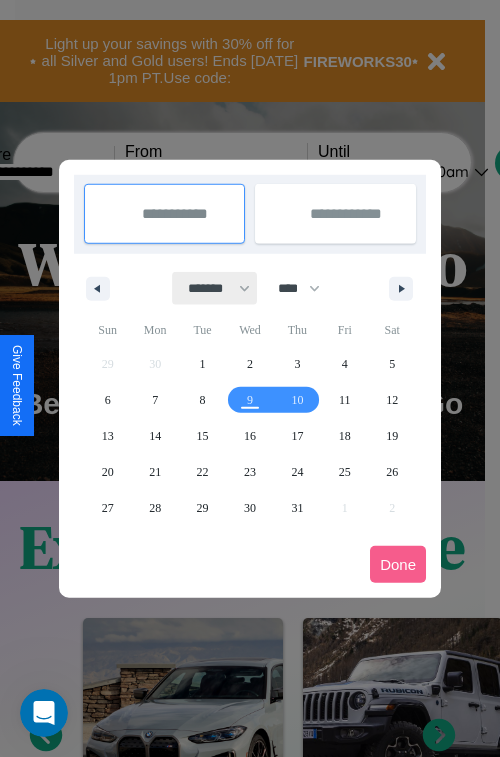click on "******* ******** ***** ***** *** **** **** ****** ********* ******* ******** ********" at bounding box center (215, 288) 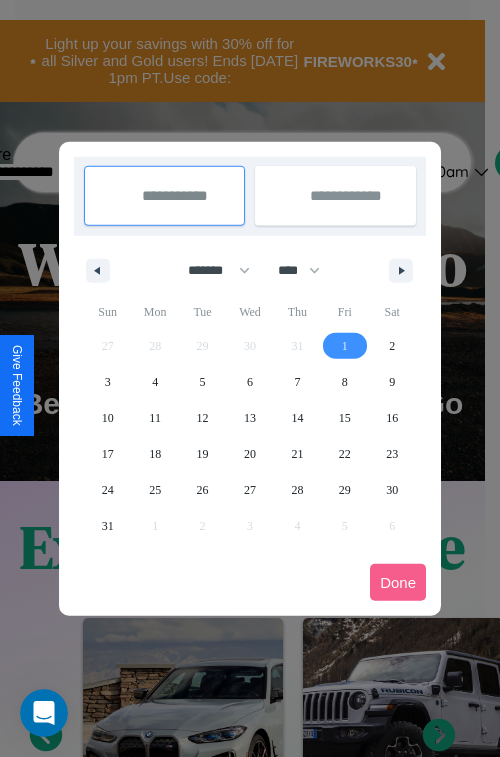 click on "1" at bounding box center (345, 346) 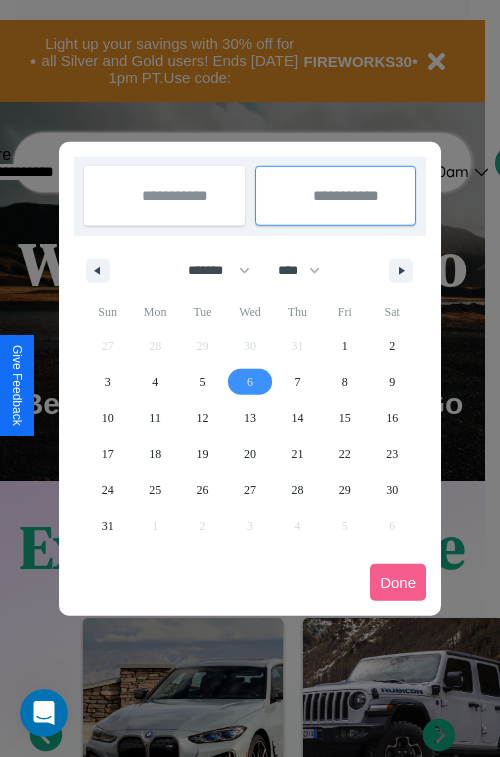 click on "6" at bounding box center (250, 382) 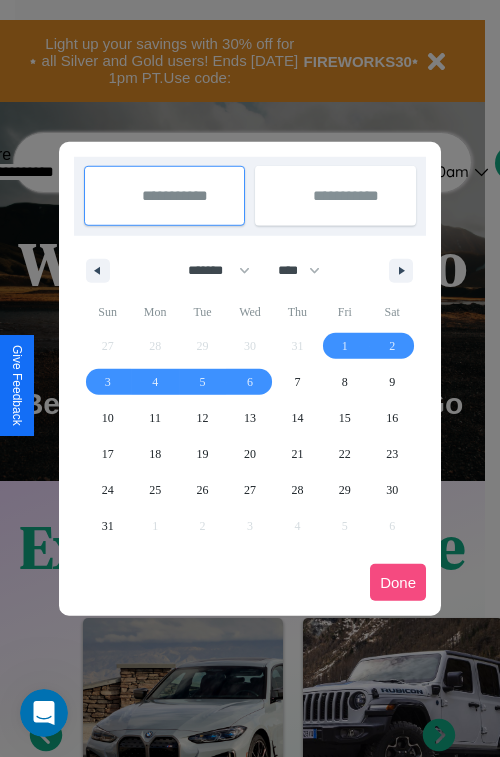 click on "Done" at bounding box center (398, 582) 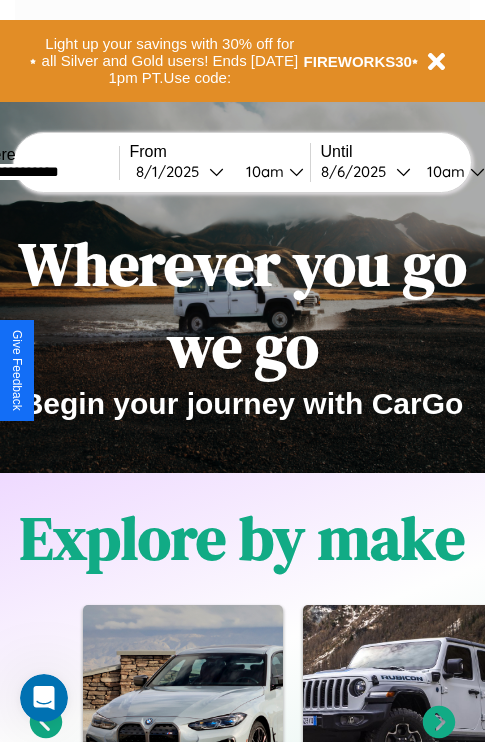 scroll, scrollTop: 0, scrollLeft: 67, axis: horizontal 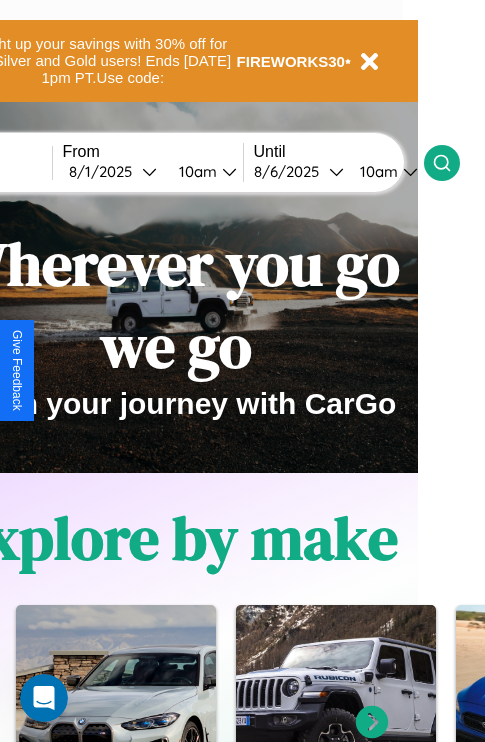 click 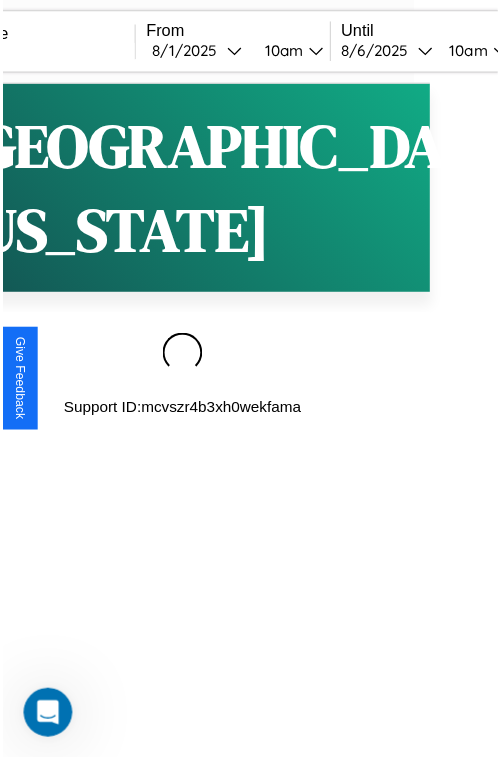 scroll, scrollTop: 0, scrollLeft: 0, axis: both 